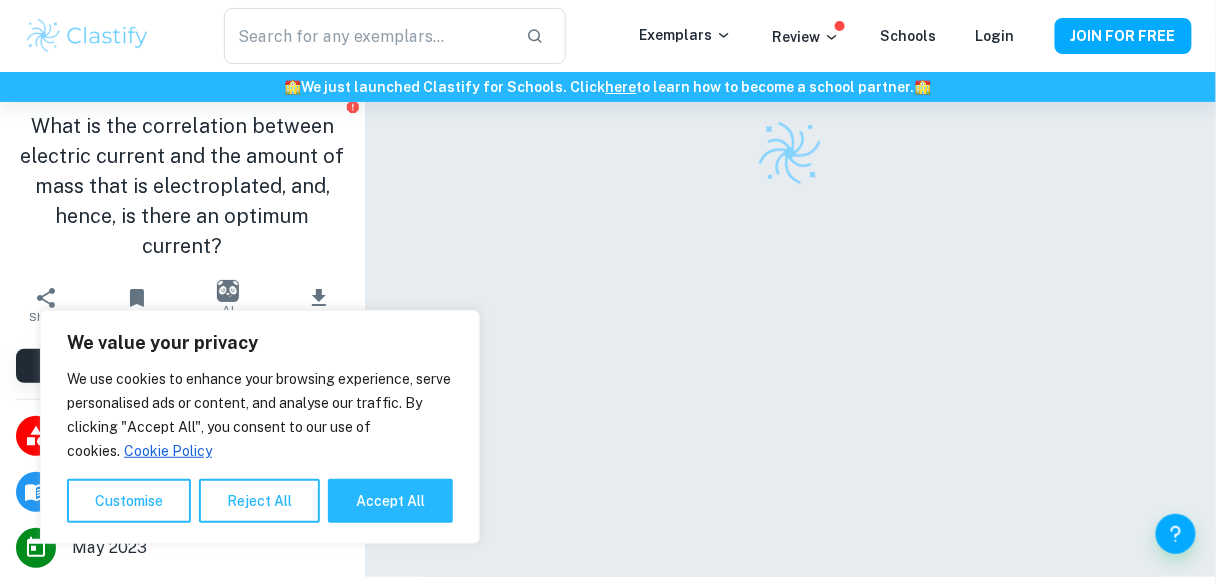 scroll, scrollTop: 88, scrollLeft: 0, axis: vertical 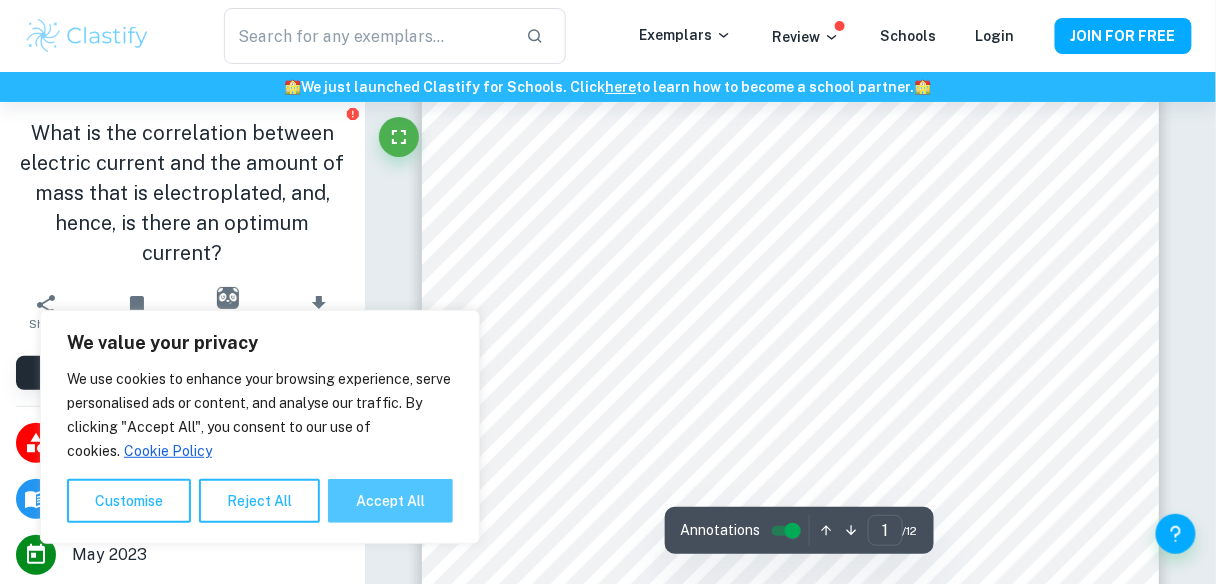click on "Accept All" at bounding box center [390, 501] 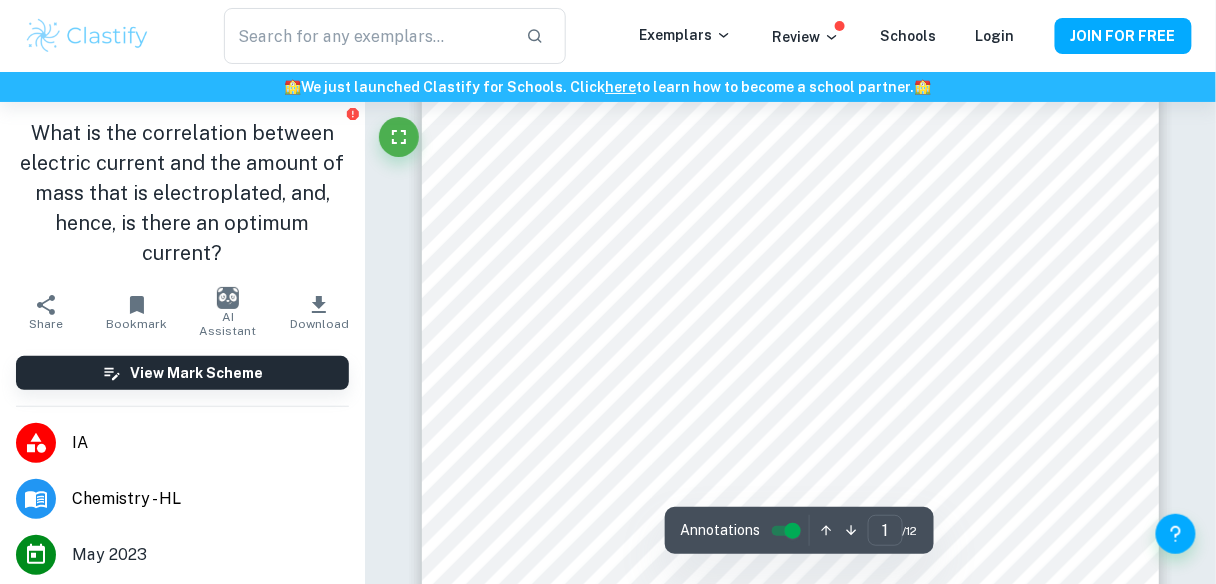 checkbox on "true" 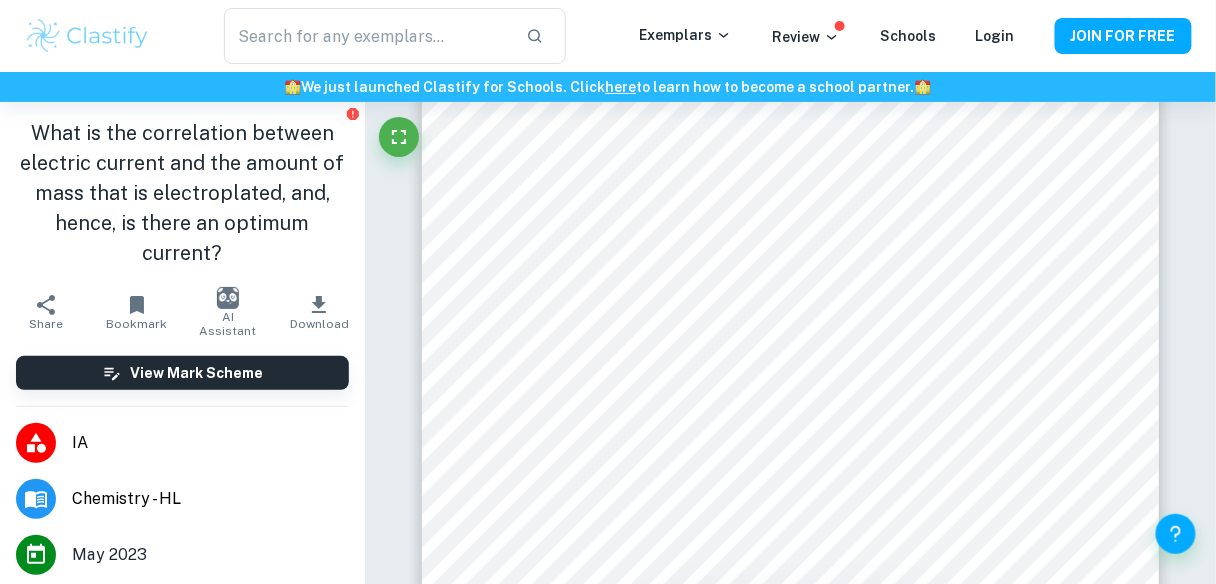 click on "Download" at bounding box center [319, 312] 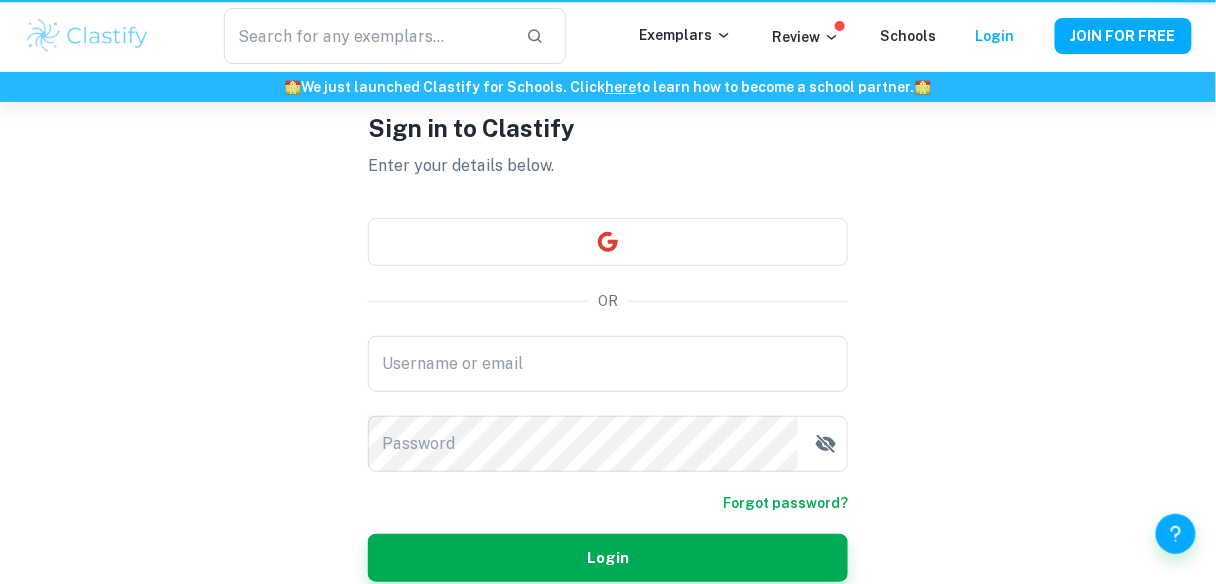 scroll, scrollTop: 0, scrollLeft: 0, axis: both 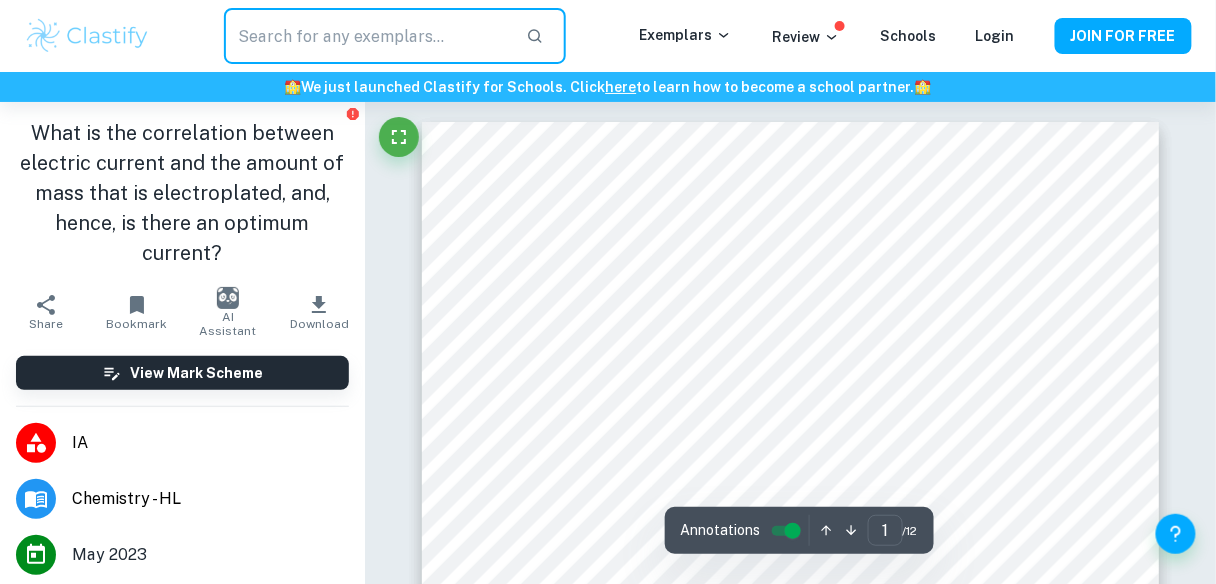 click at bounding box center (367, 36) 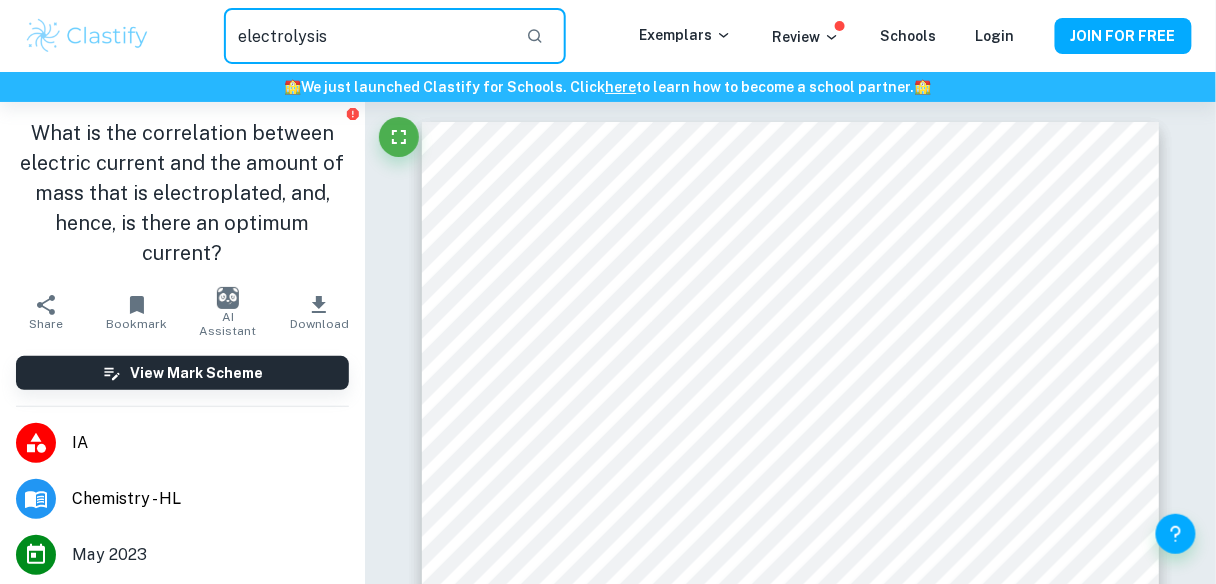 type on "electrolysis" 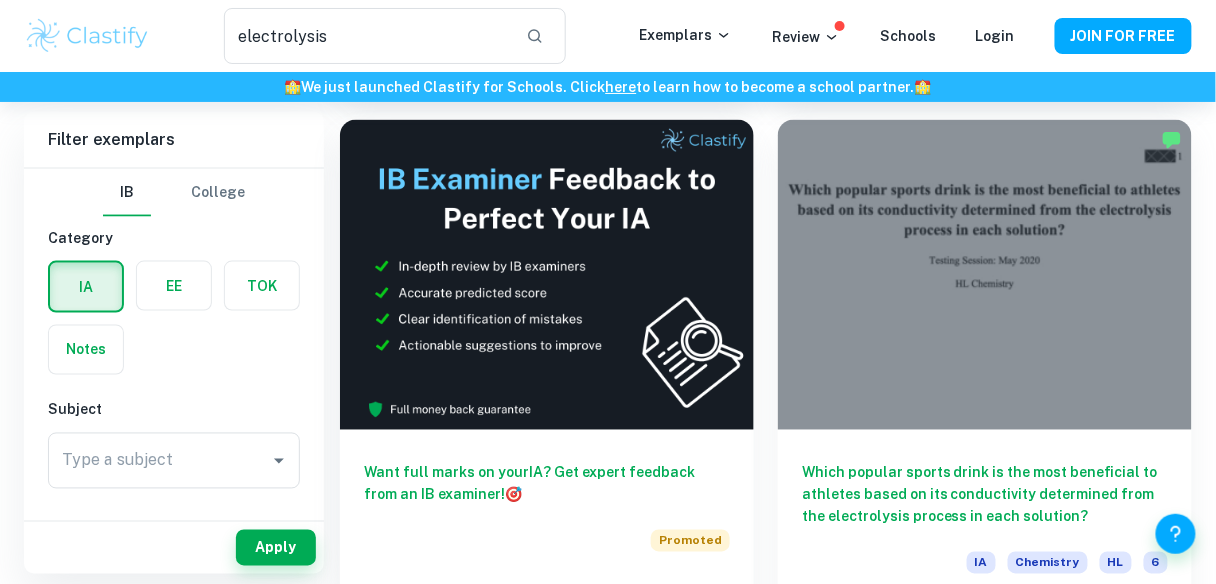 scroll, scrollTop: 621, scrollLeft: 0, axis: vertical 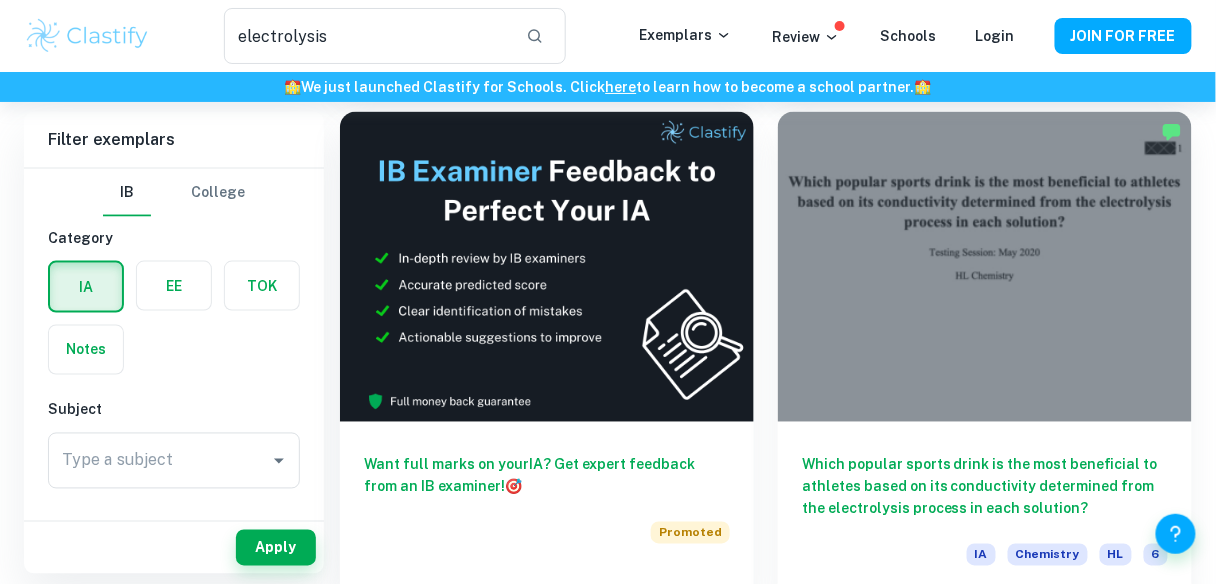 click on "🏫  We just launched Clastify for Schools. Click  here  to learn how to become a school partner.  🏫" at bounding box center [608, 87] 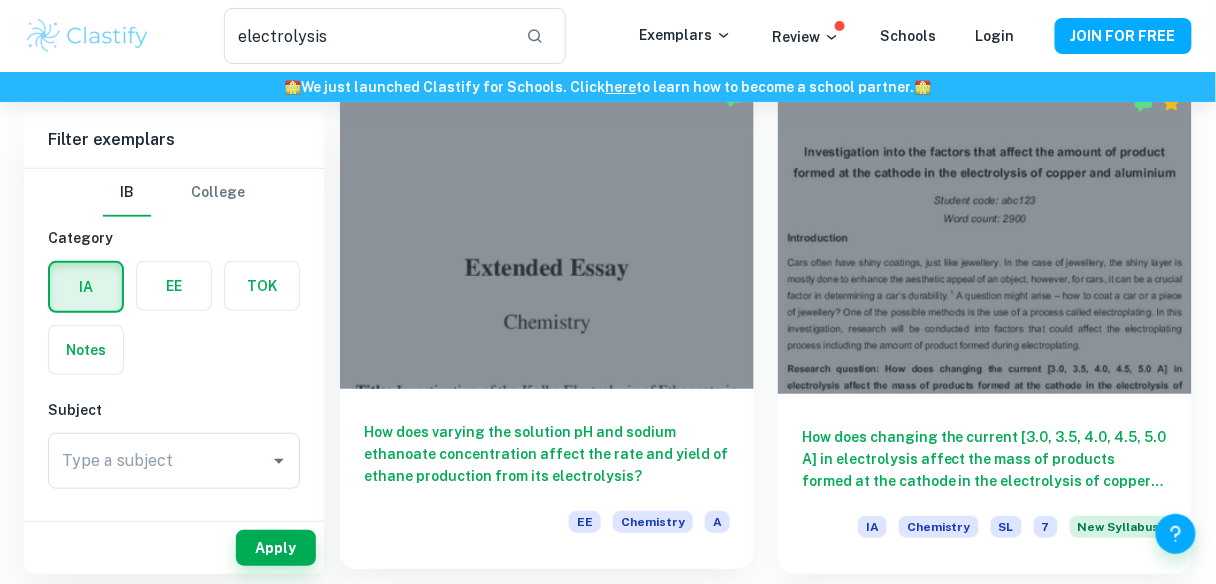 scroll, scrollTop: 0, scrollLeft: 0, axis: both 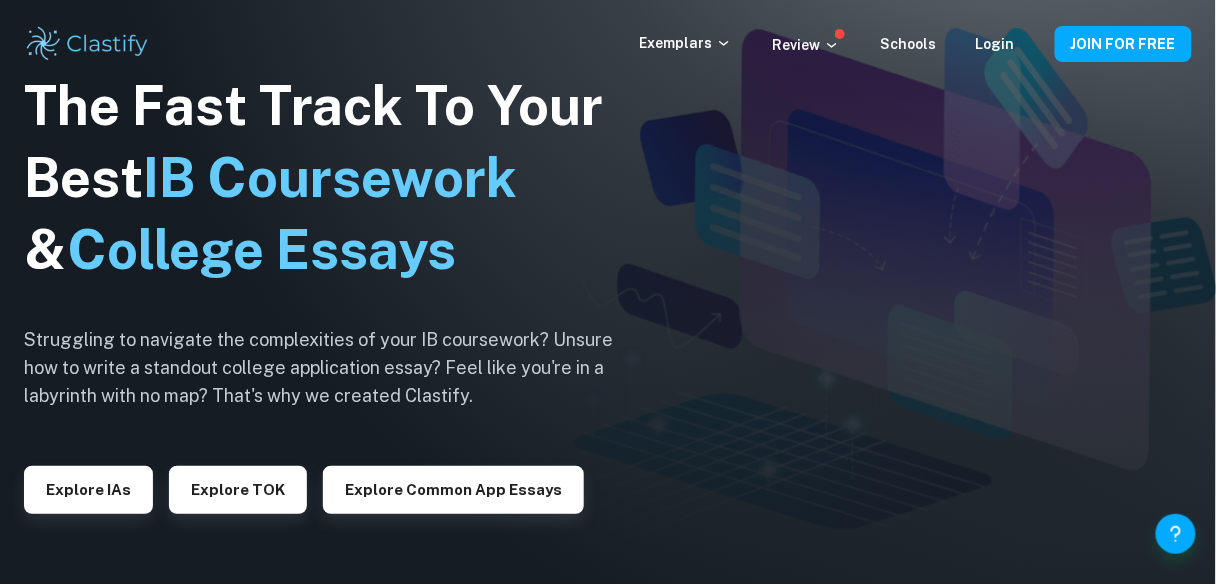 click on "Explore IAs" at bounding box center [88, 482] 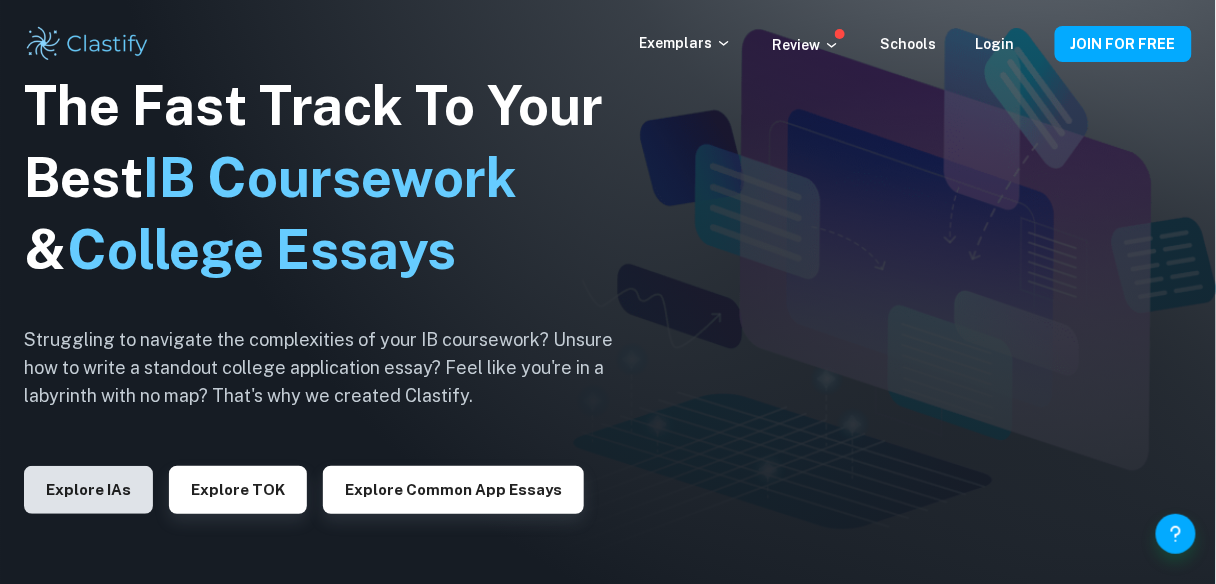 click on "Explore IAs" at bounding box center (88, 490) 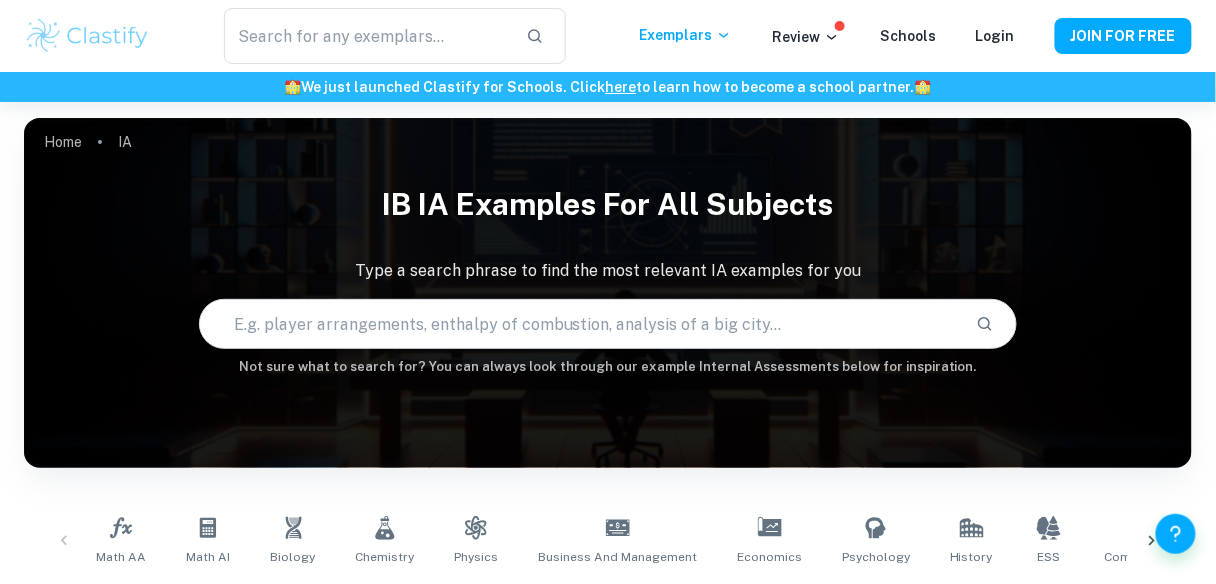 click at bounding box center [580, 324] 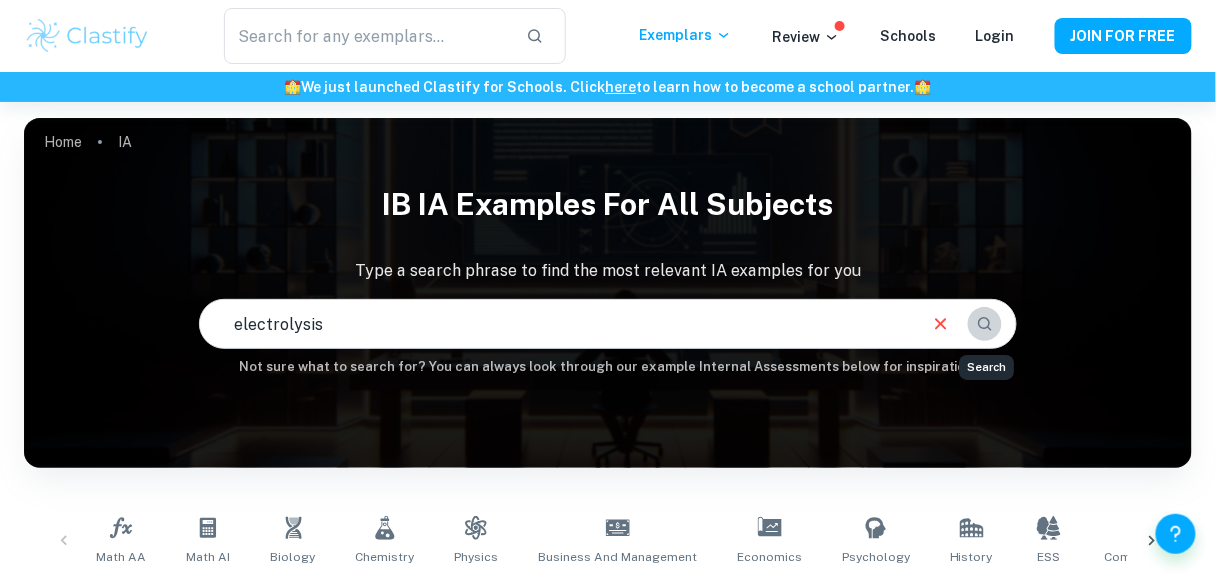 click at bounding box center (985, 324) 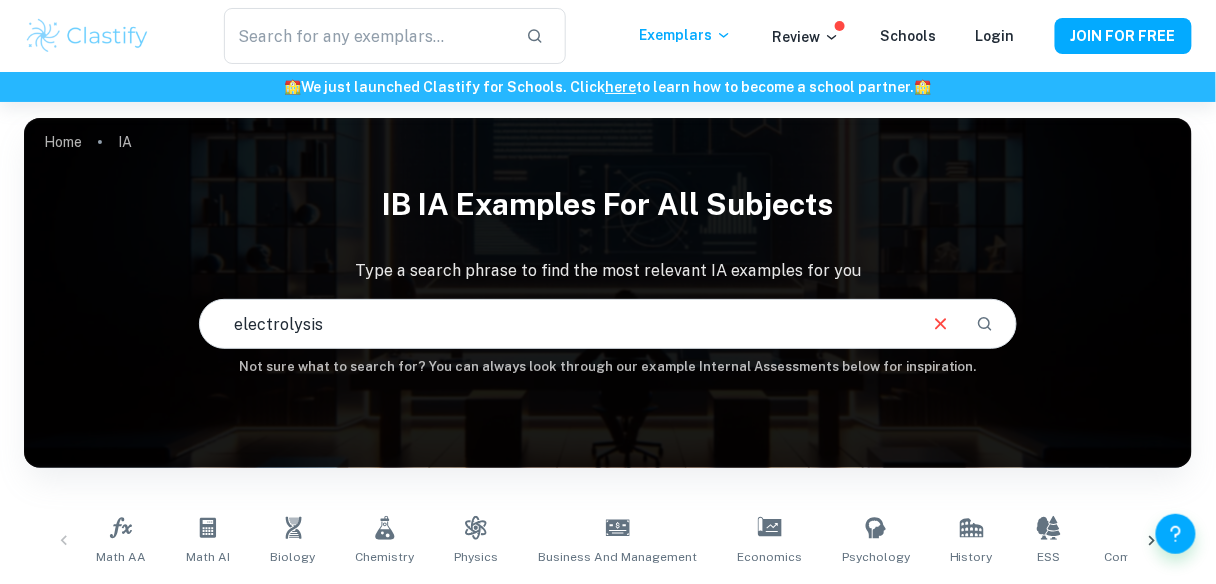 click on "electrolysis" at bounding box center [557, 324] 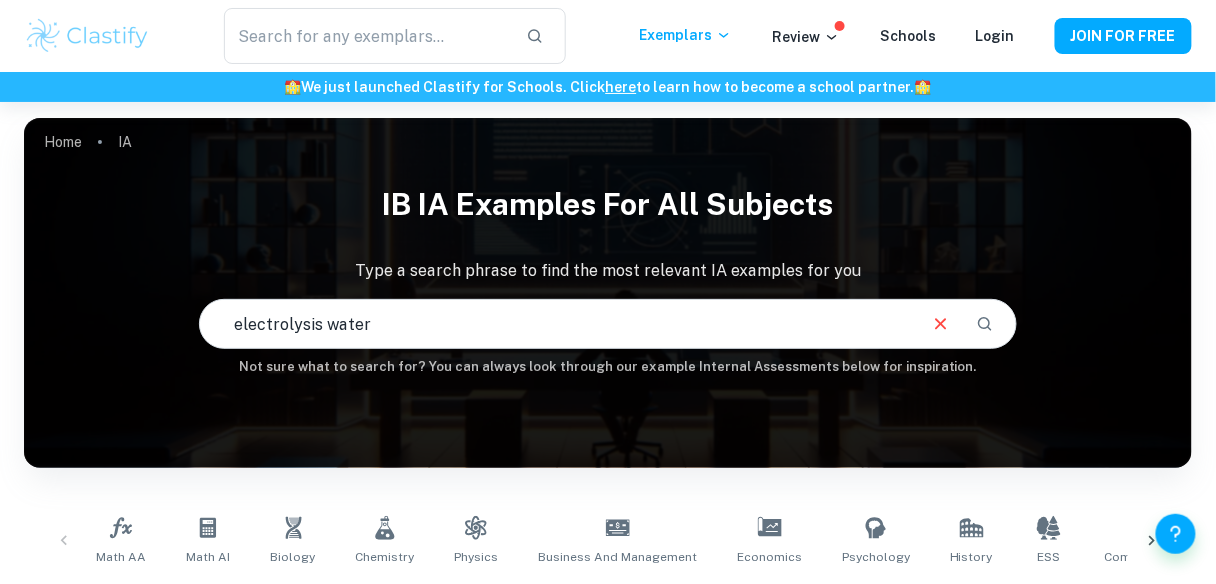 type on "electrolysis water" 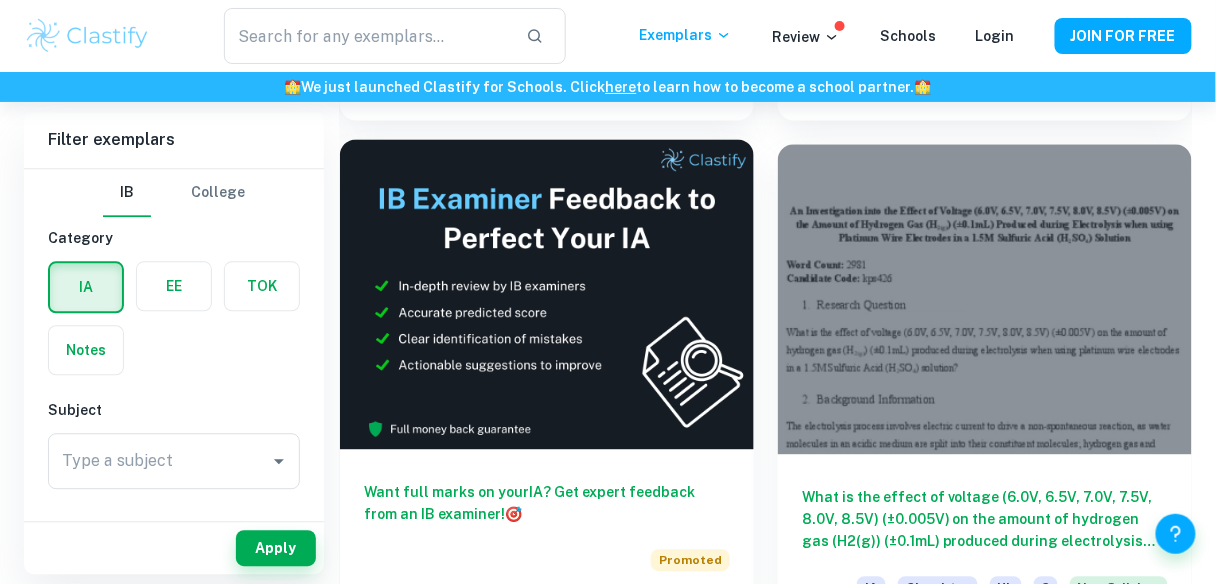 scroll, scrollTop: 1110, scrollLeft: 0, axis: vertical 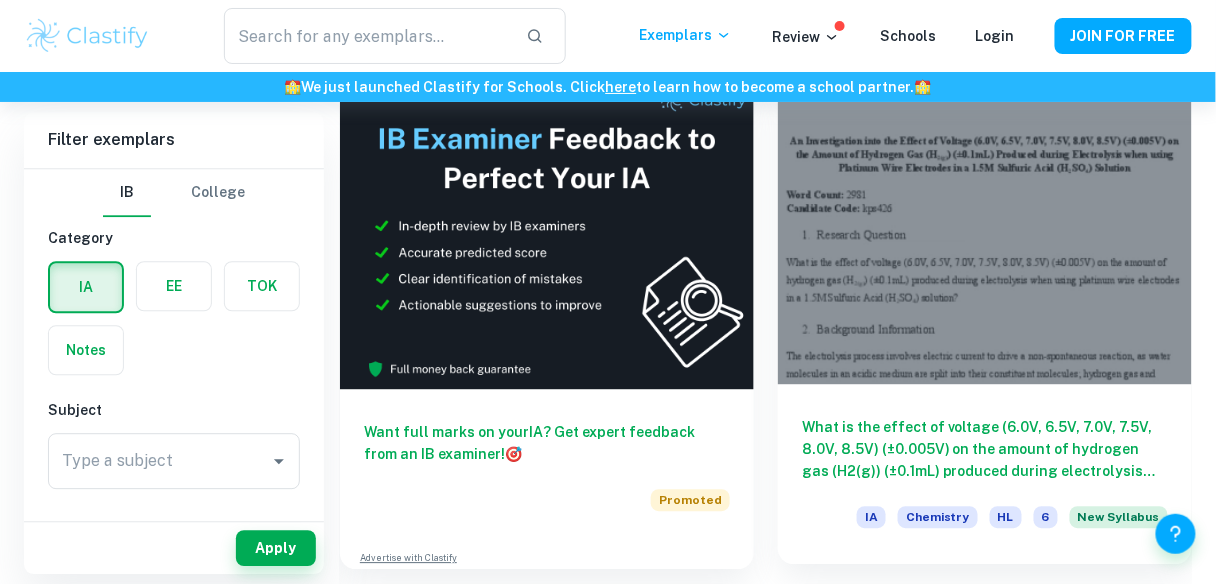 click at bounding box center [985, 229] 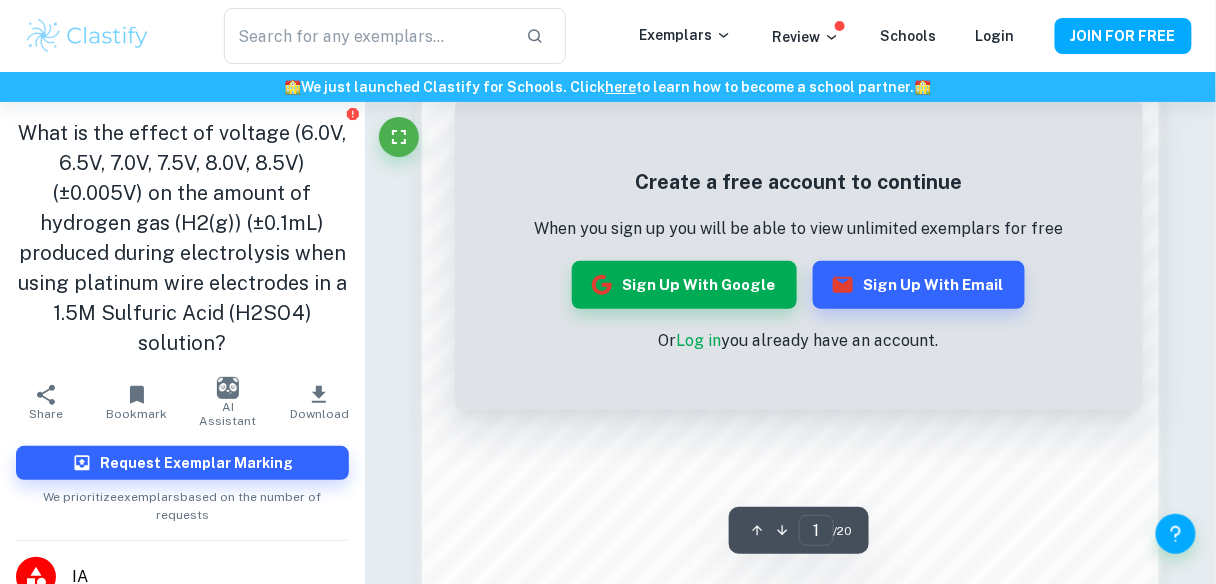scroll, scrollTop: 954, scrollLeft: 0, axis: vertical 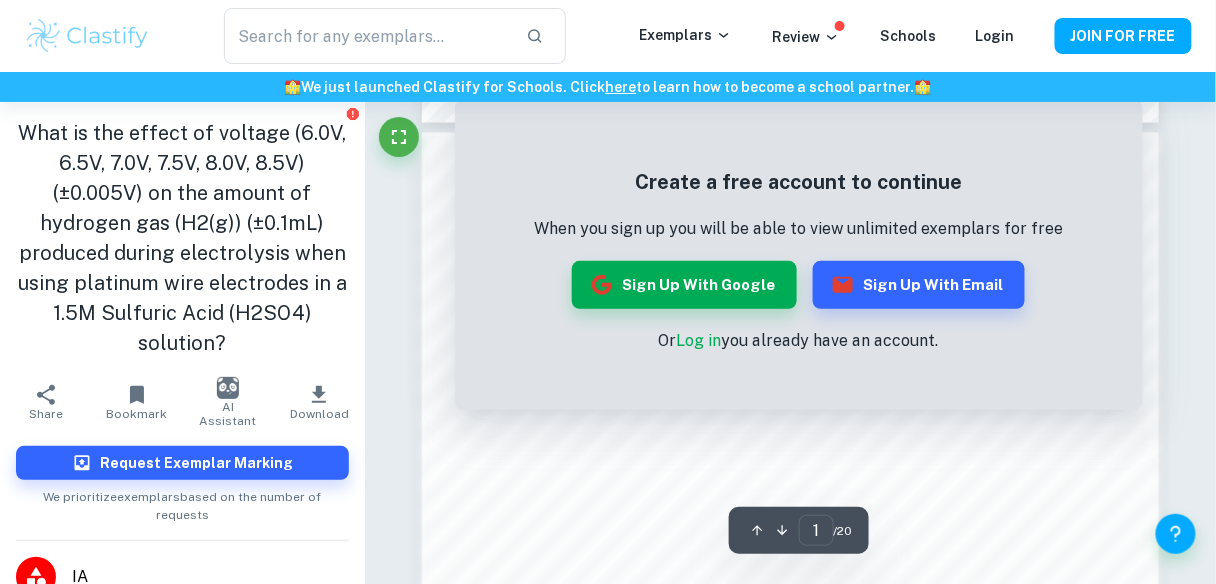click 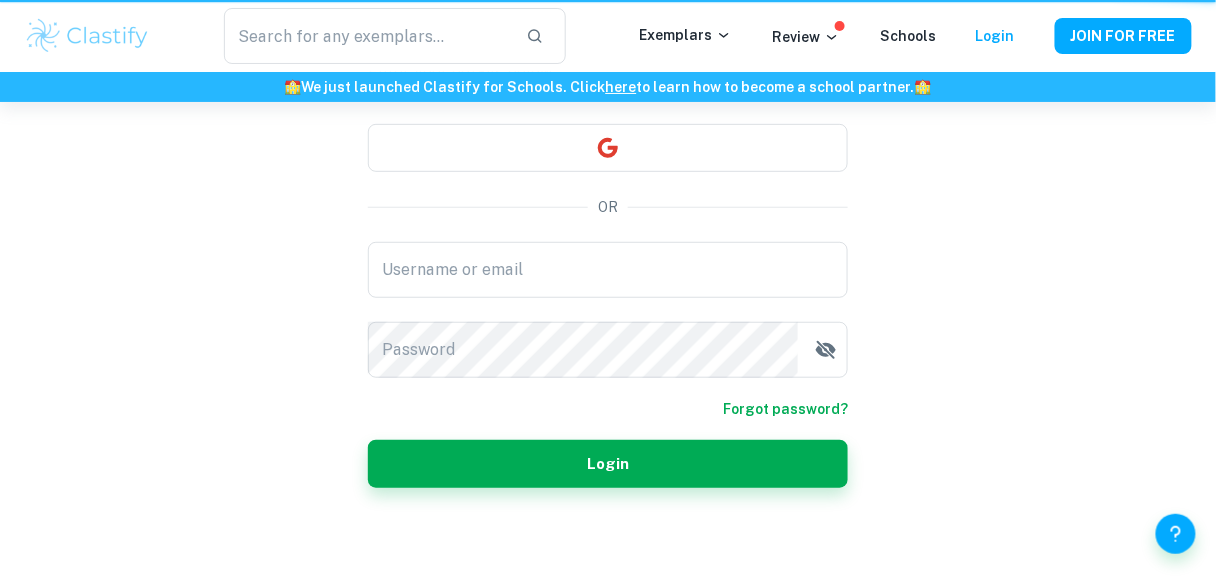 scroll, scrollTop: 0, scrollLeft: 0, axis: both 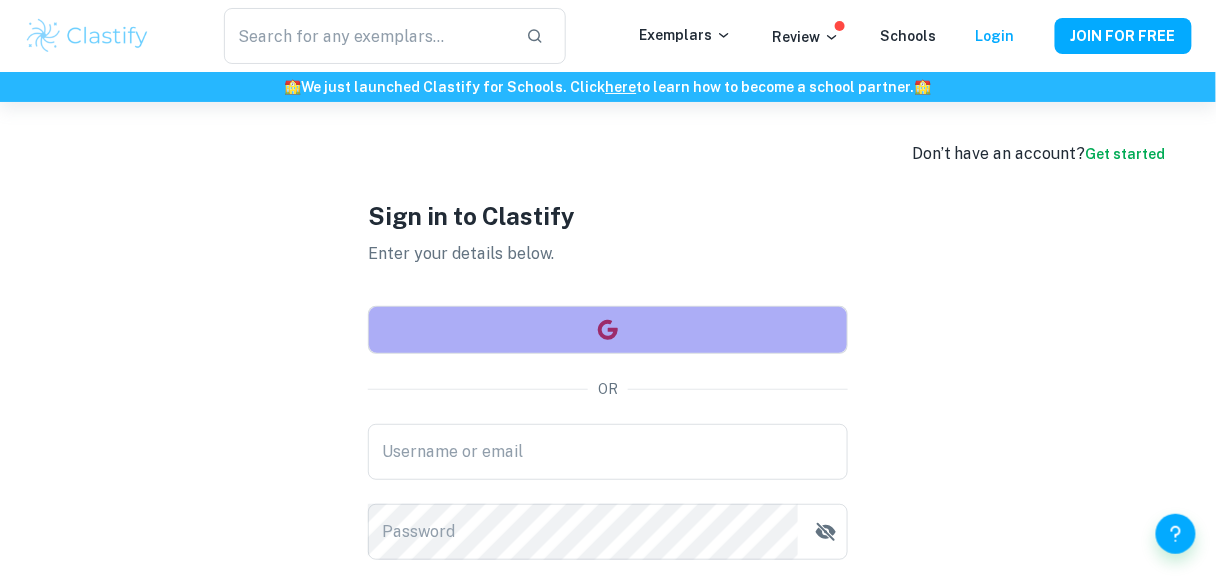 click at bounding box center (608, 330) 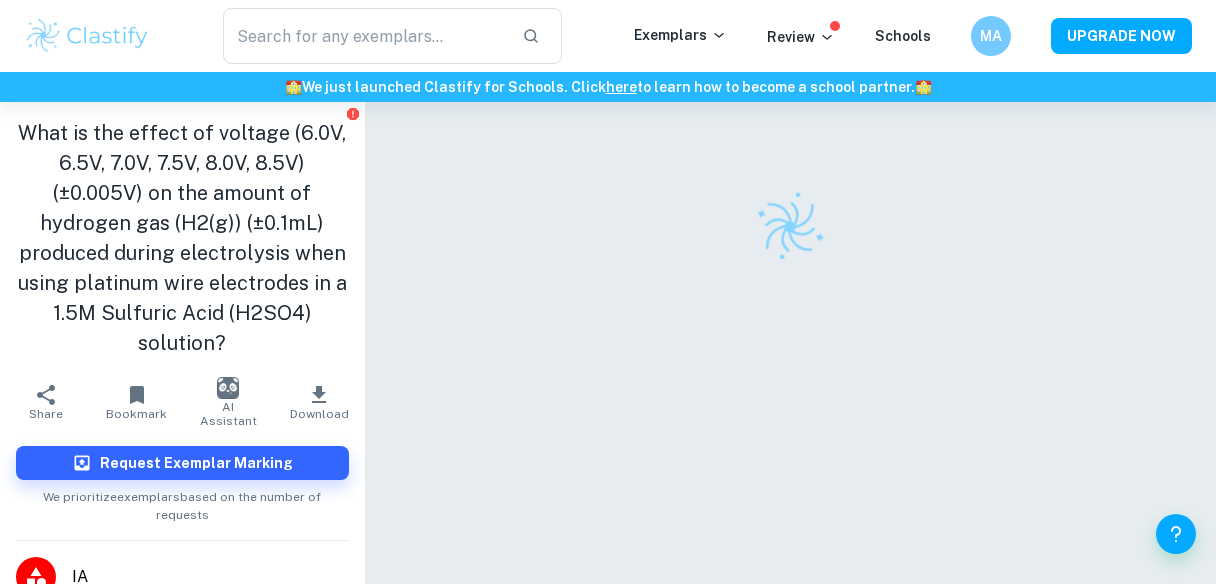 scroll, scrollTop: 0, scrollLeft: 0, axis: both 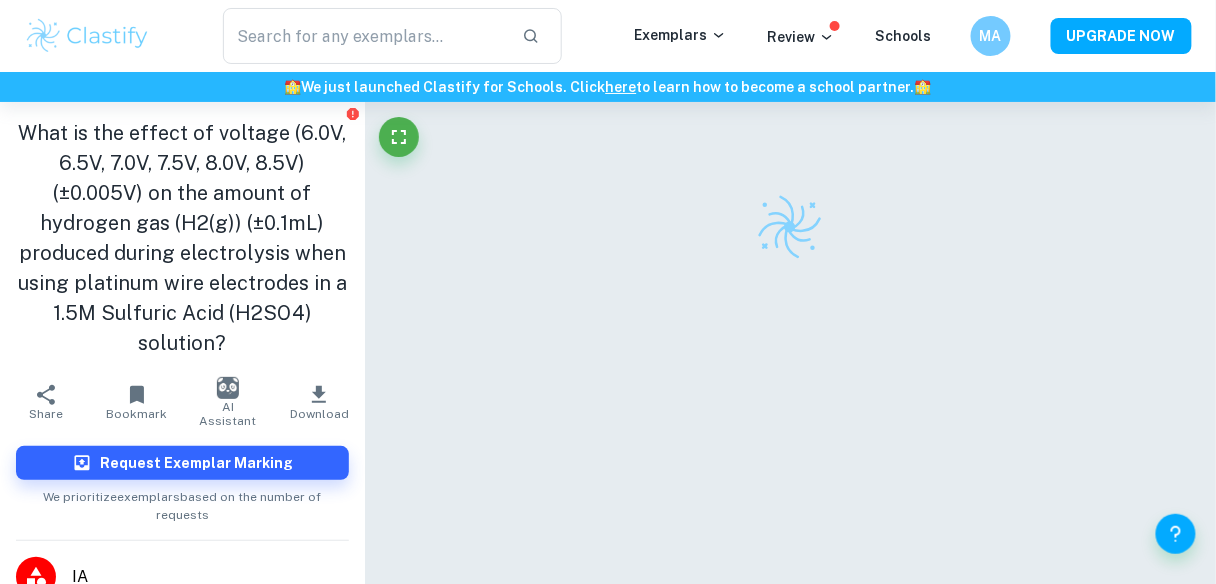 click 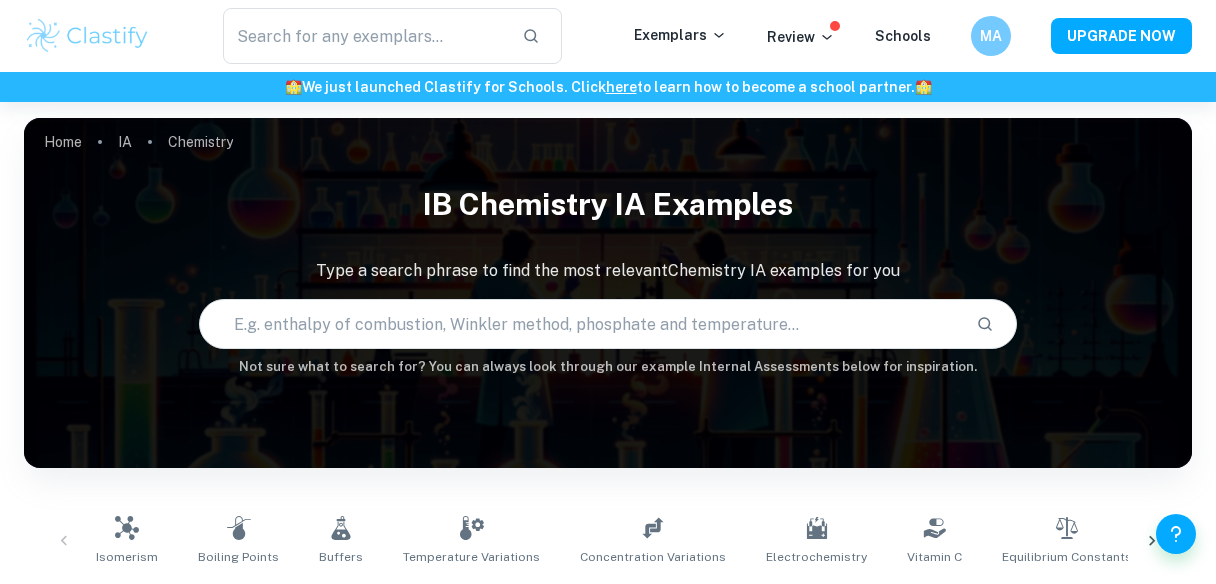 scroll, scrollTop: 480, scrollLeft: 0, axis: vertical 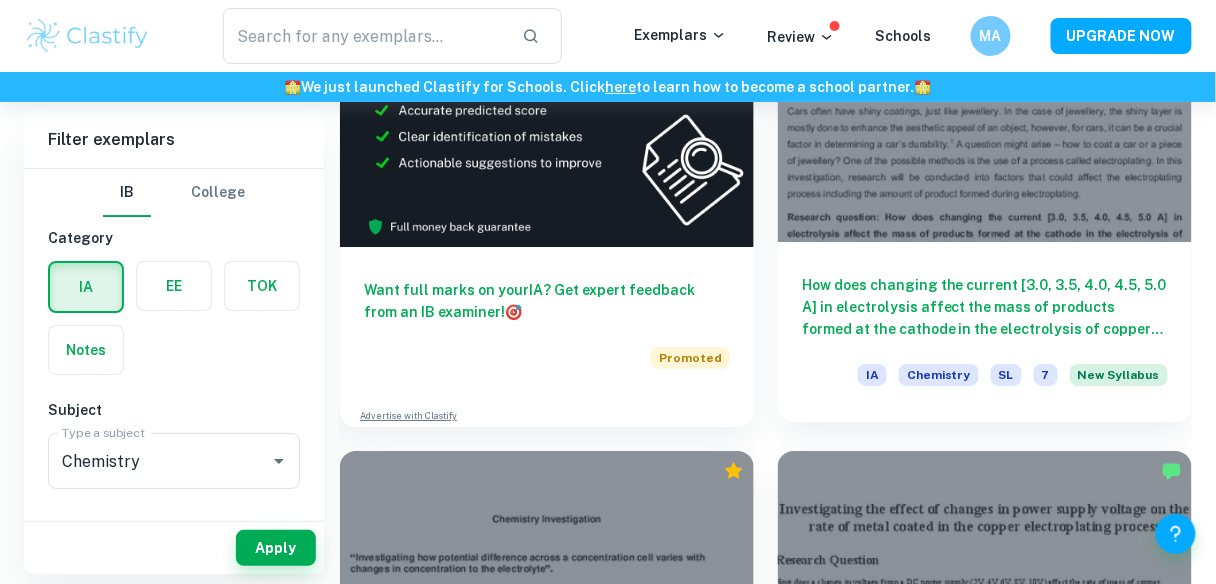 click at bounding box center [985, 87] 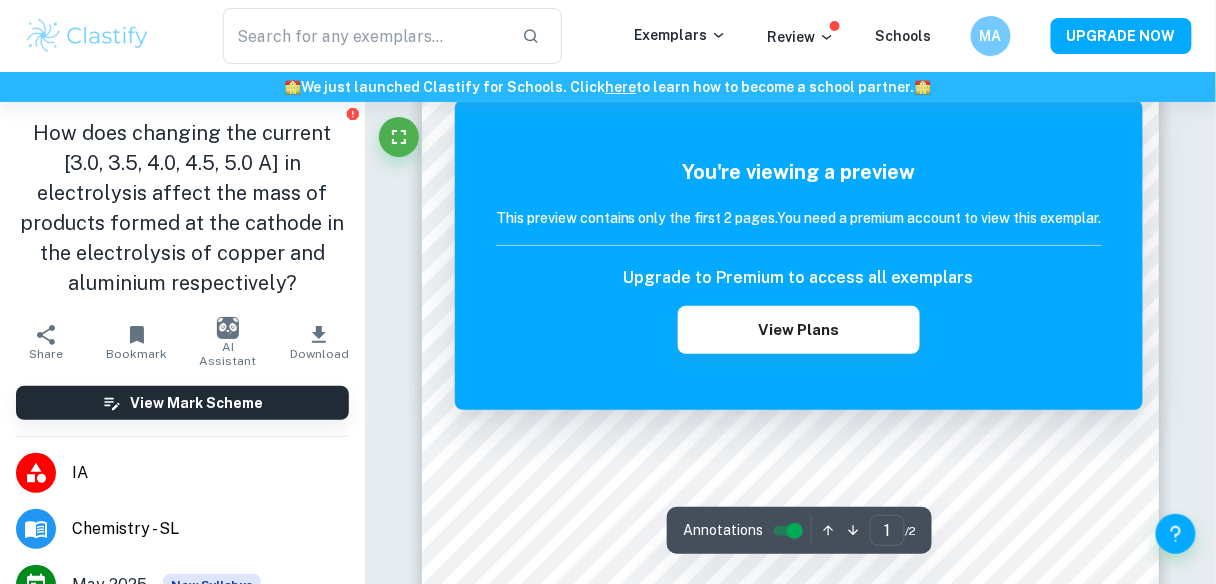 scroll, scrollTop: 560, scrollLeft: 0, axis: vertical 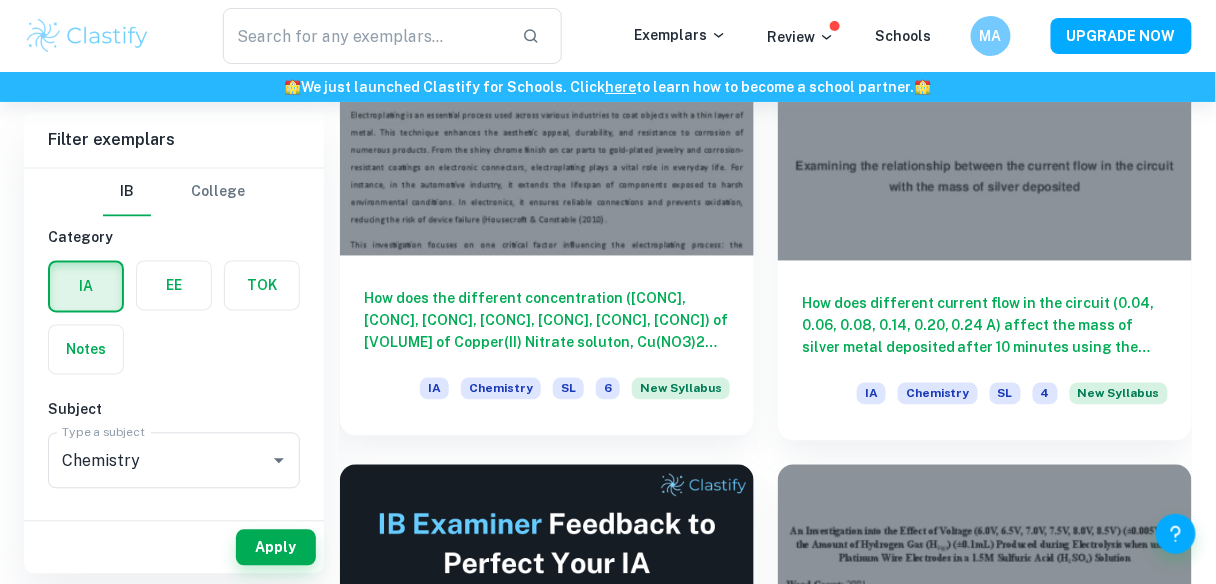 click at bounding box center (547, 100) 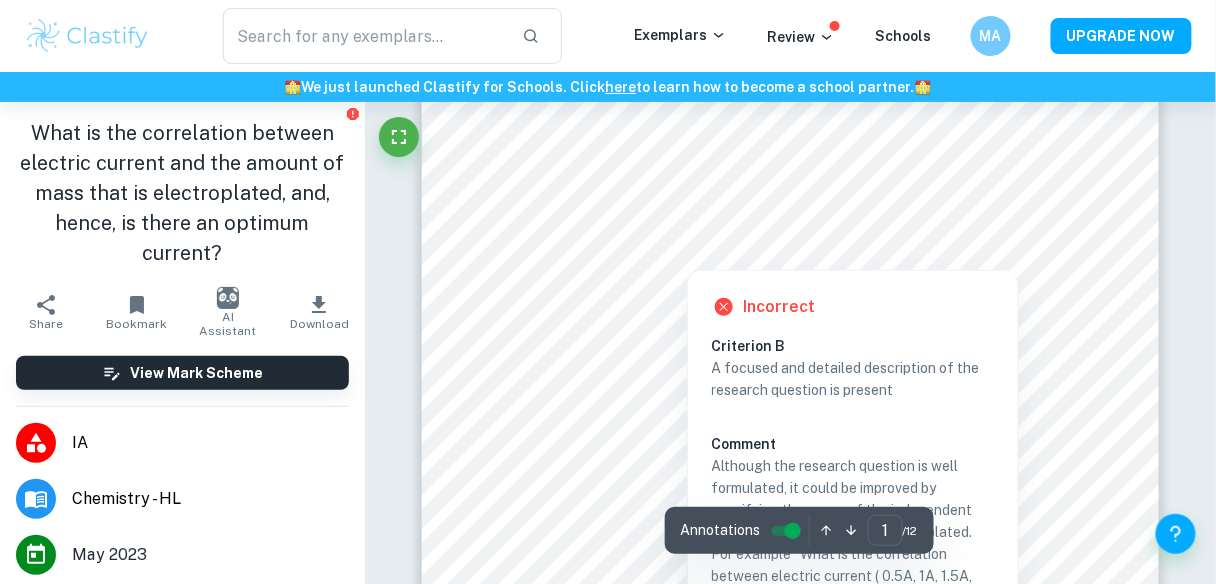 scroll, scrollTop: 0, scrollLeft: 0, axis: both 